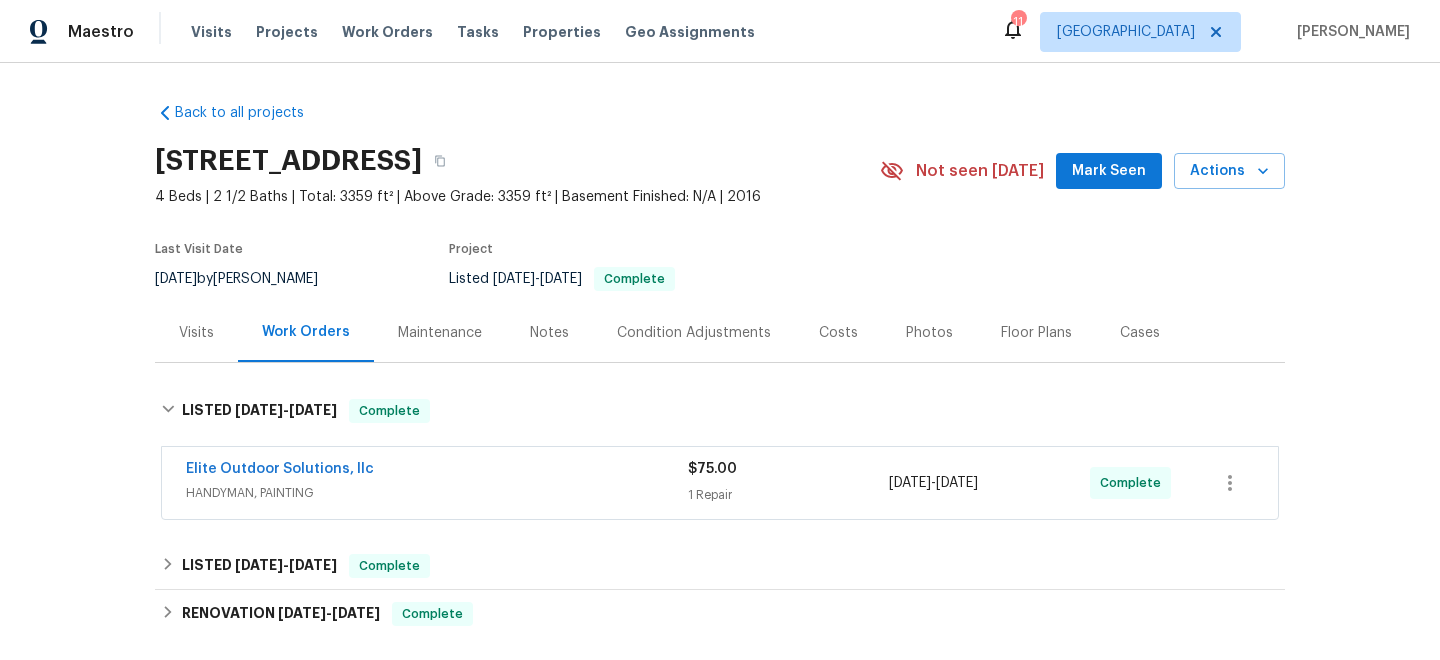 scroll, scrollTop: 0, scrollLeft: 0, axis: both 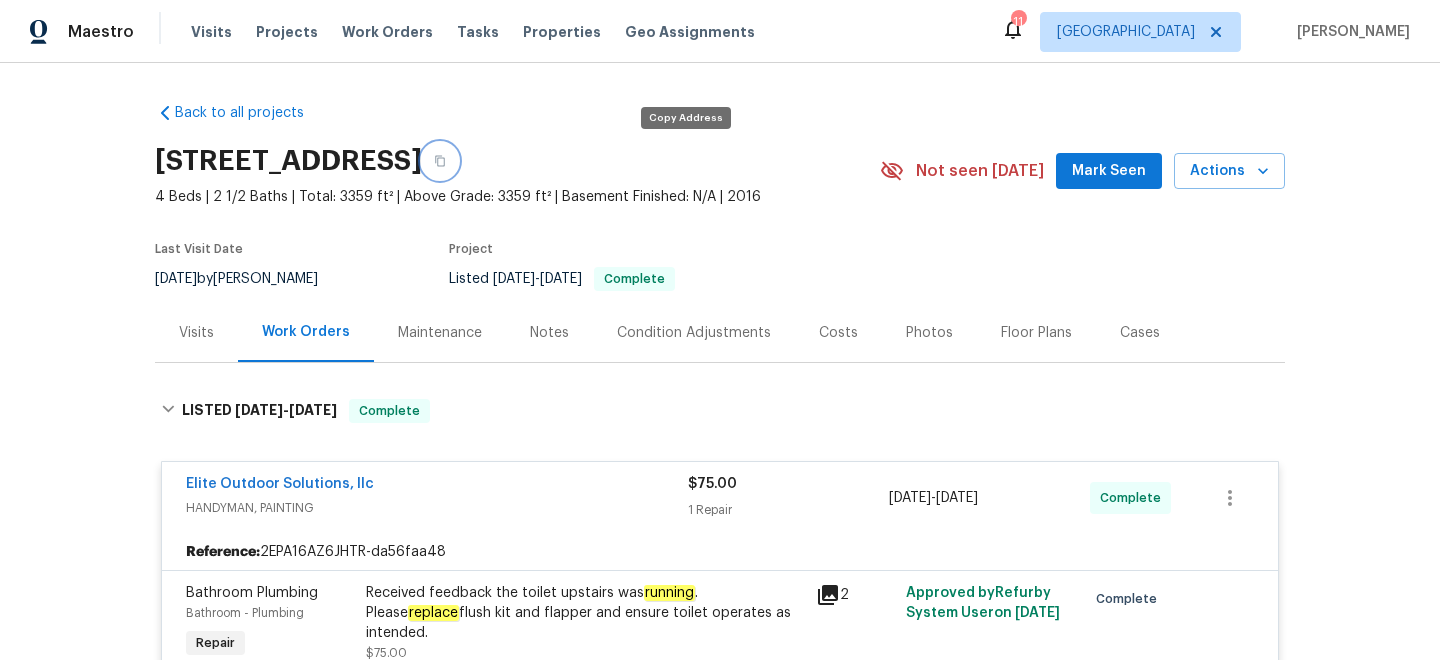 click 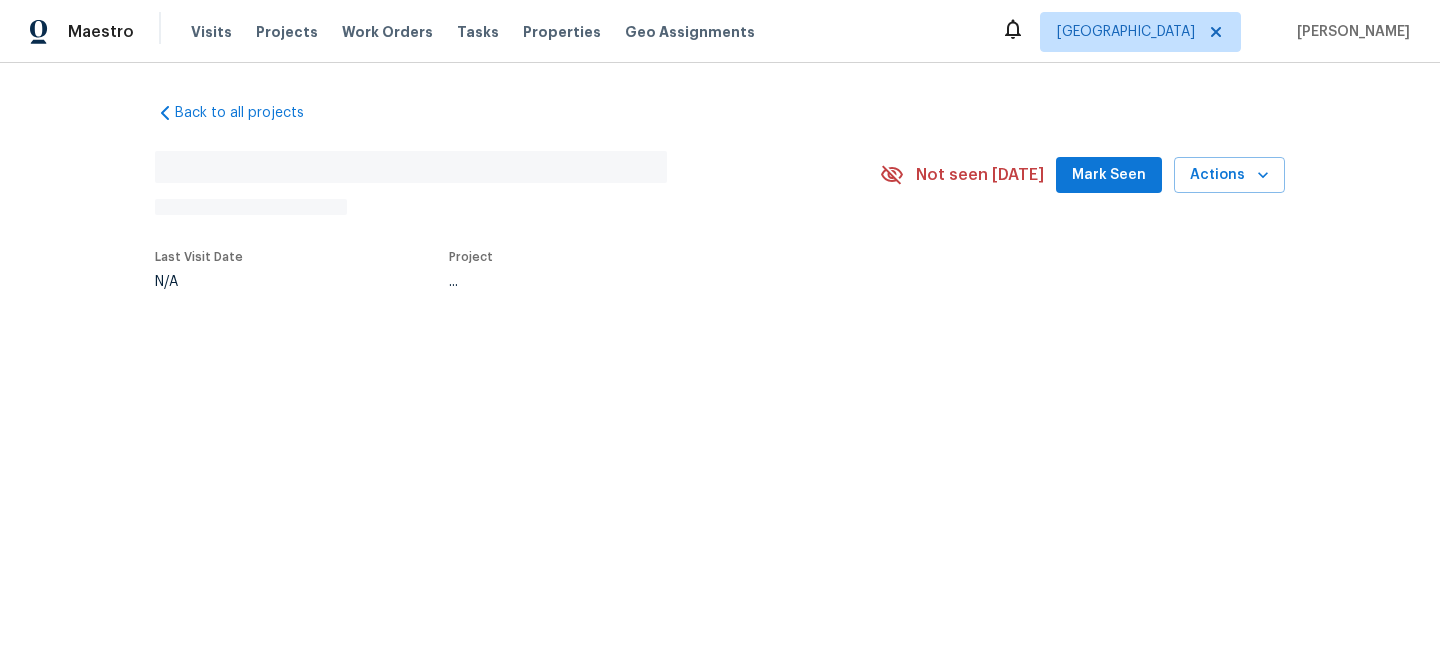 scroll, scrollTop: 0, scrollLeft: 0, axis: both 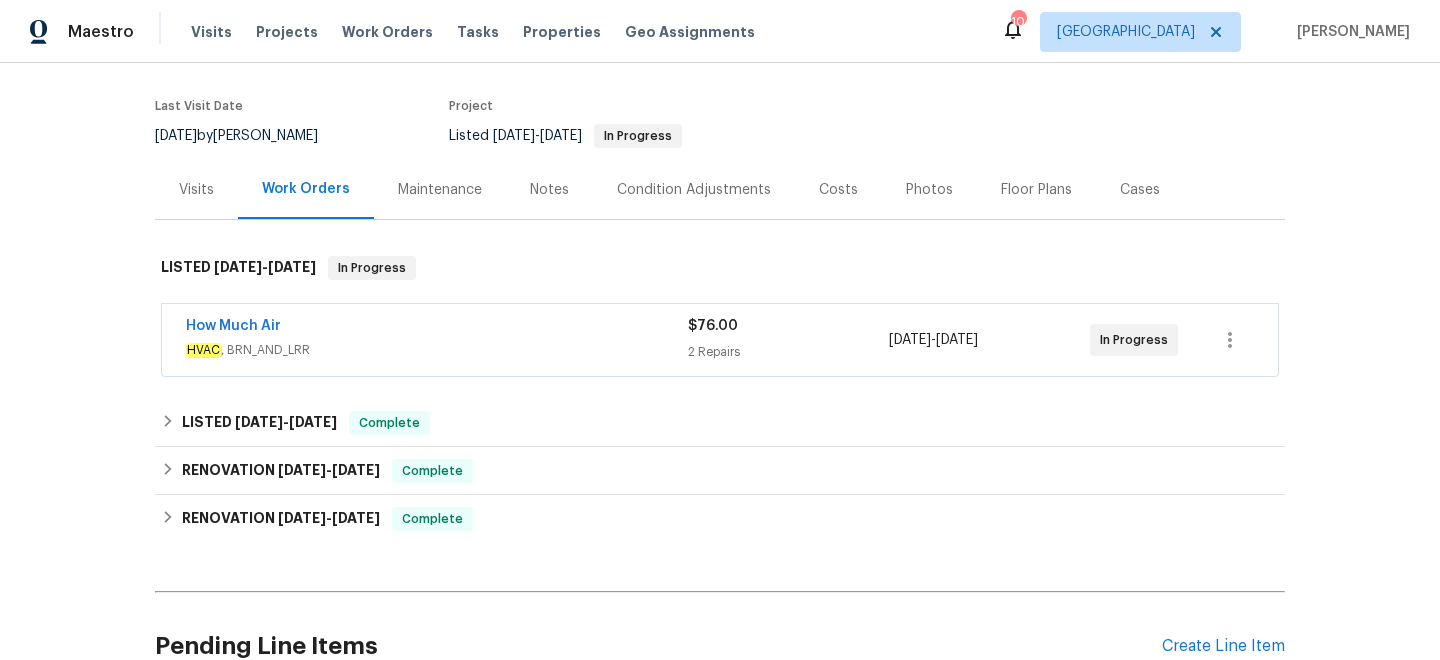 click on "HVAC , BRN_AND_LRR" at bounding box center (437, 350) 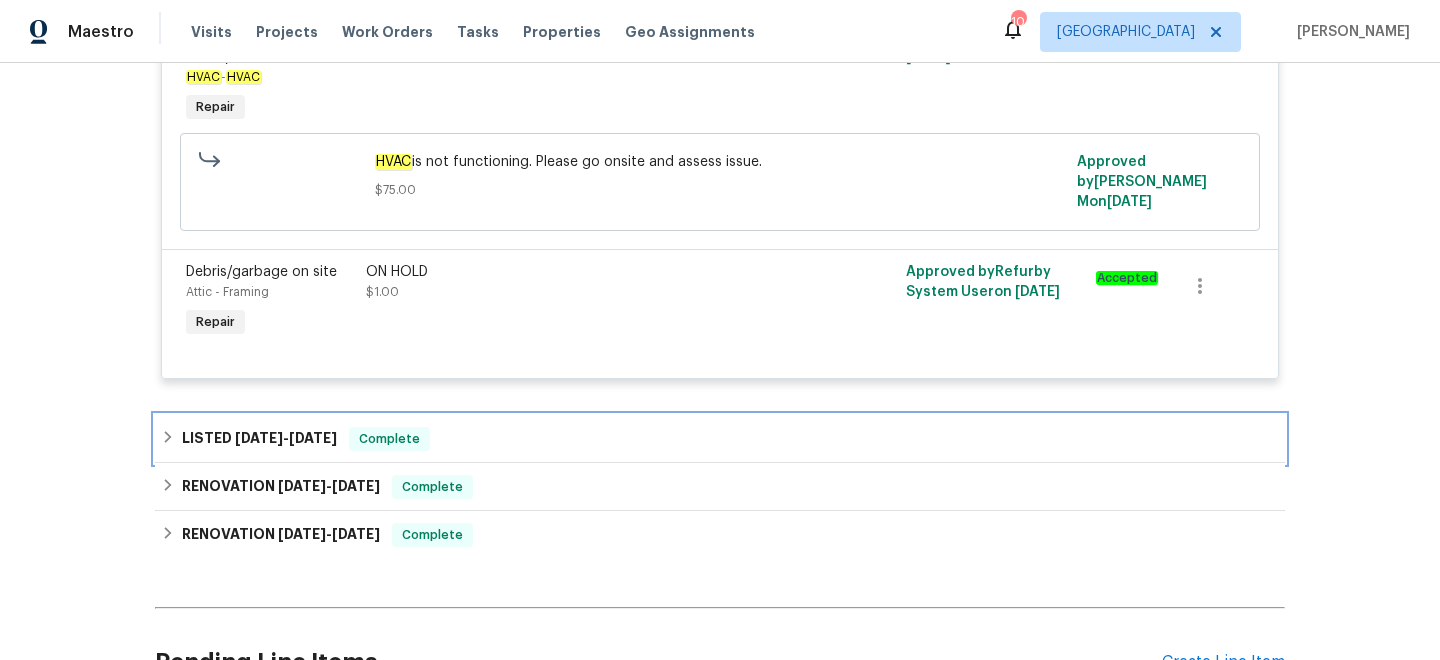 click on "LISTED   3/18/25  -  3/20/25 Complete" at bounding box center [720, 439] 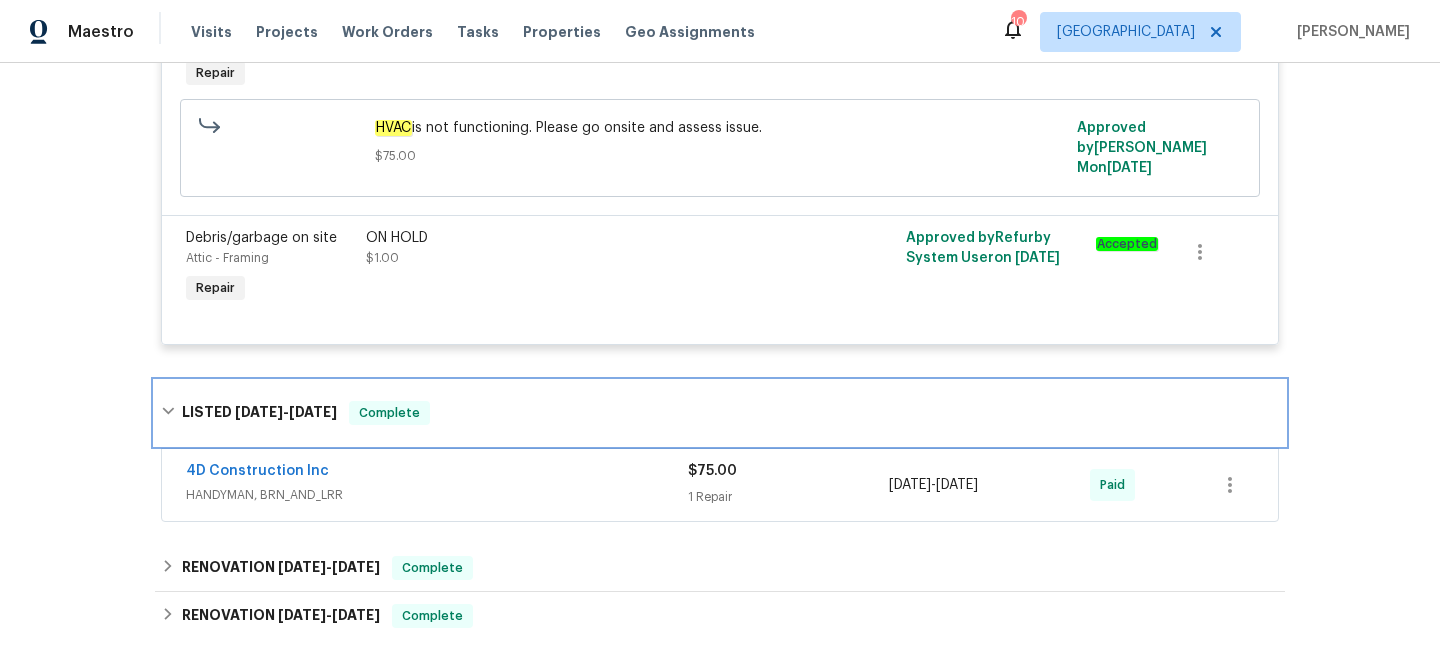 scroll, scrollTop: 616, scrollLeft: 0, axis: vertical 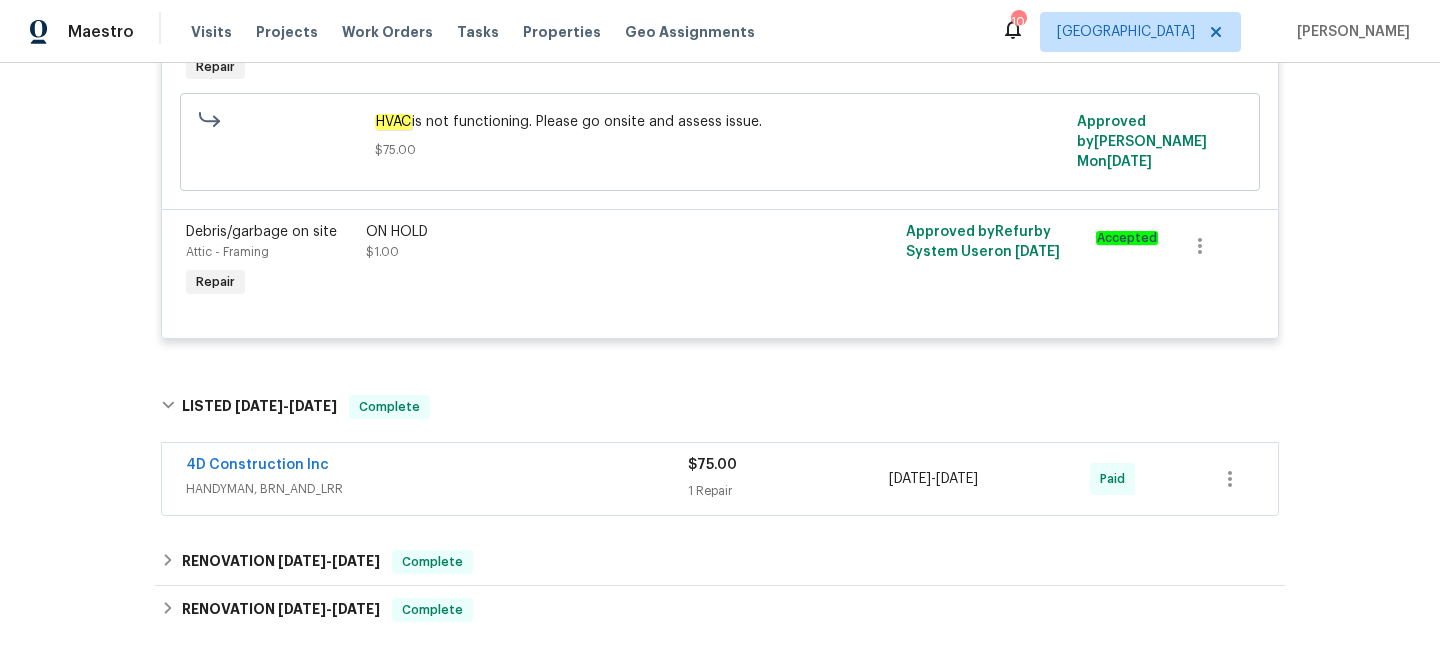 click on "4D Construction Inc" at bounding box center [437, 467] 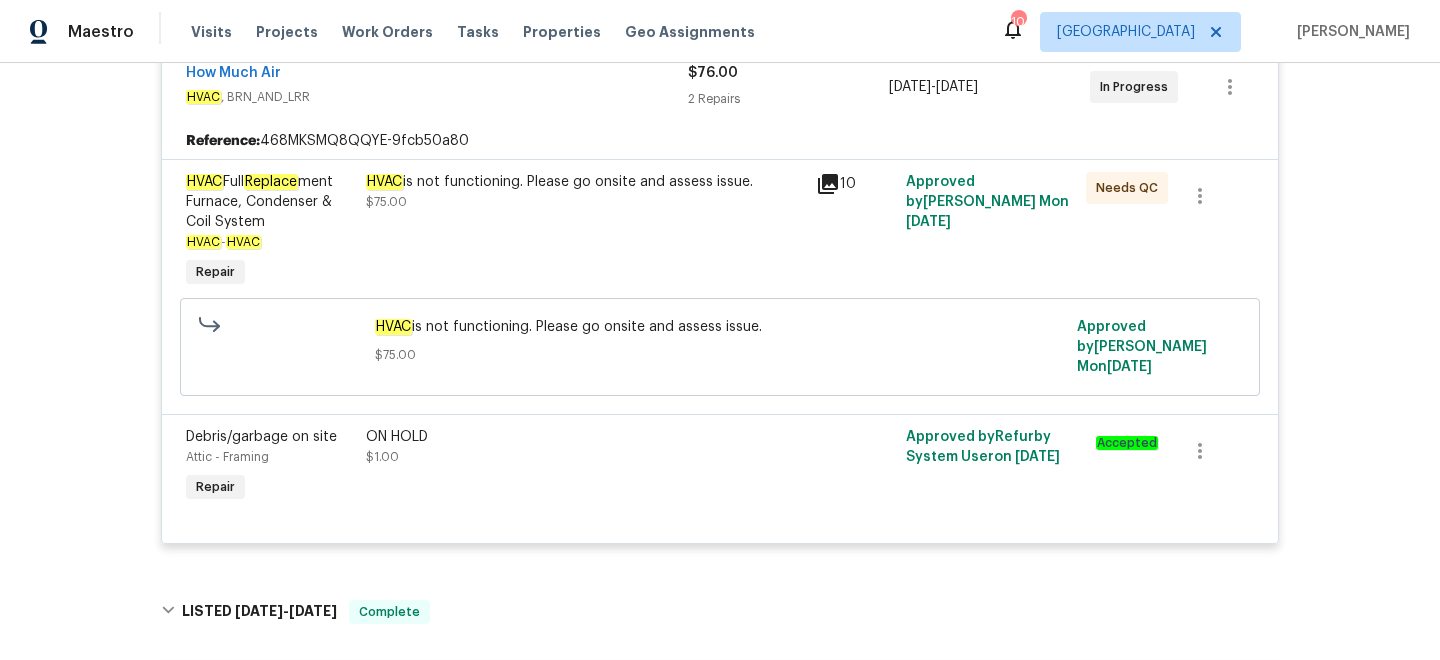scroll, scrollTop: 396, scrollLeft: 0, axis: vertical 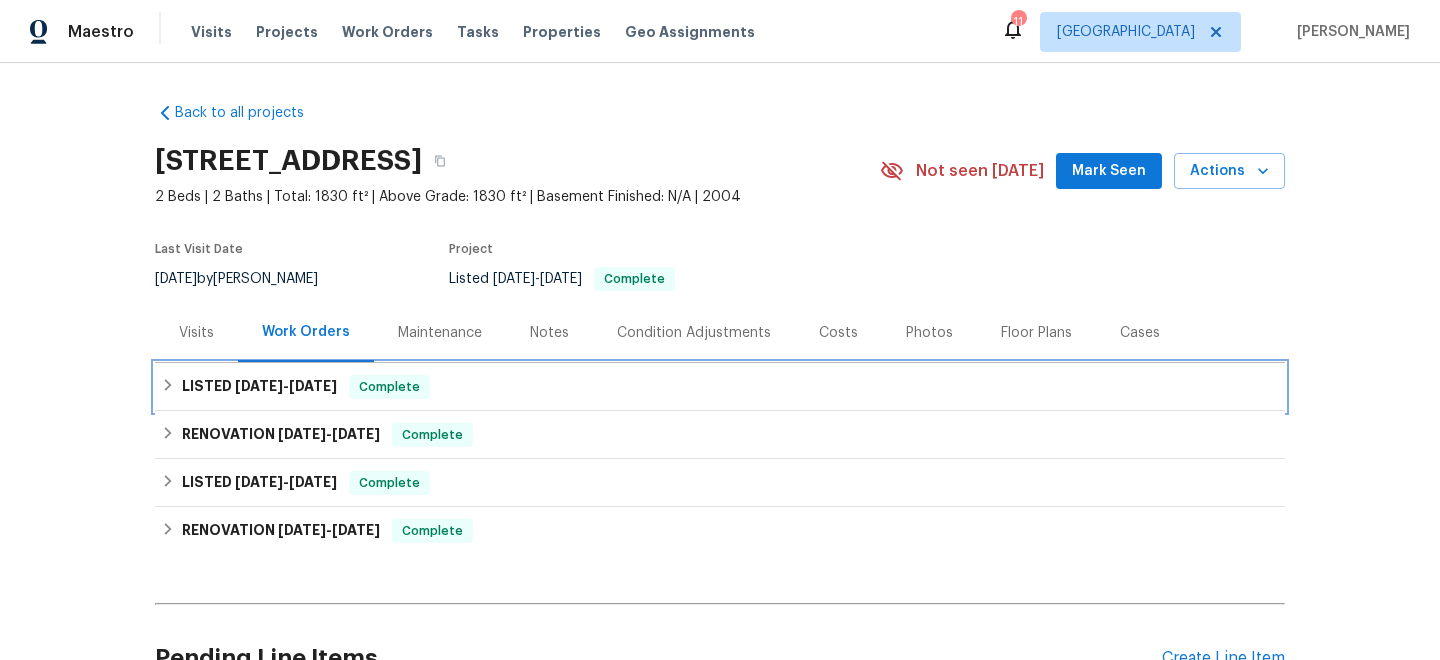 click on "LISTED   6/17/25  -  6/19/25 Complete" at bounding box center [720, 387] 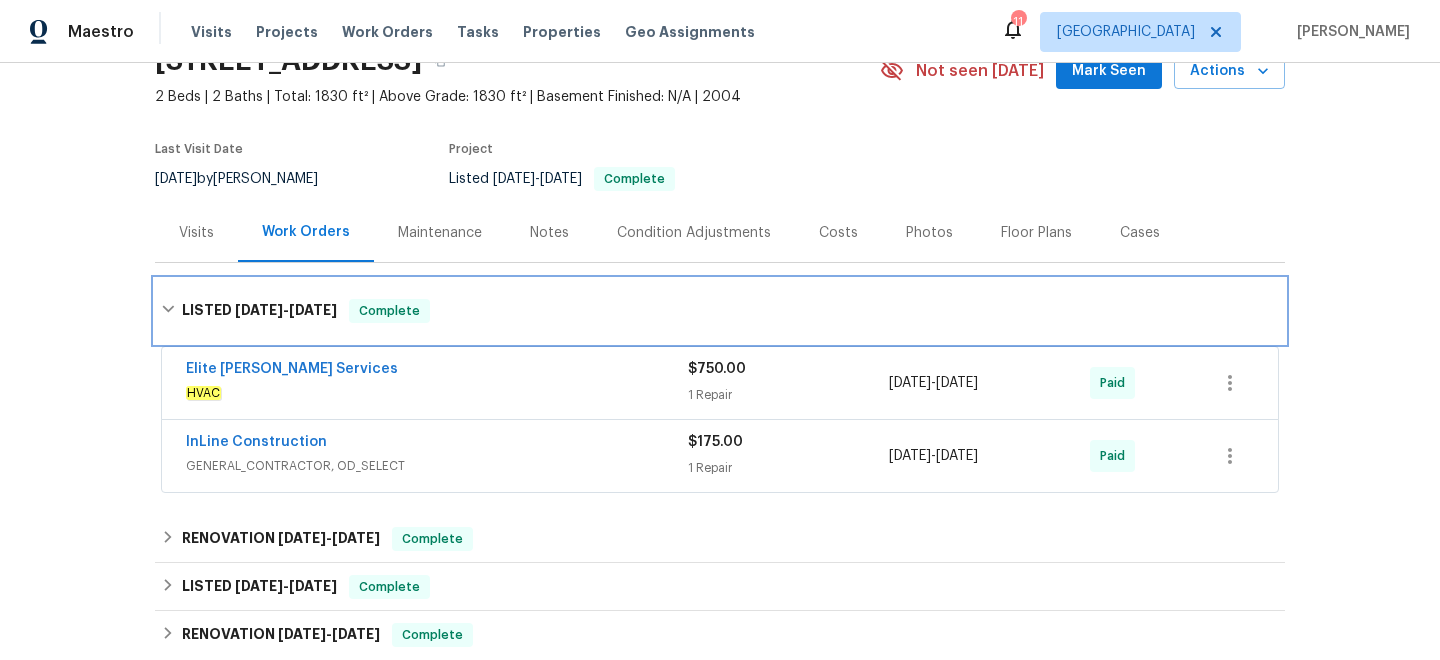 scroll, scrollTop: 185, scrollLeft: 0, axis: vertical 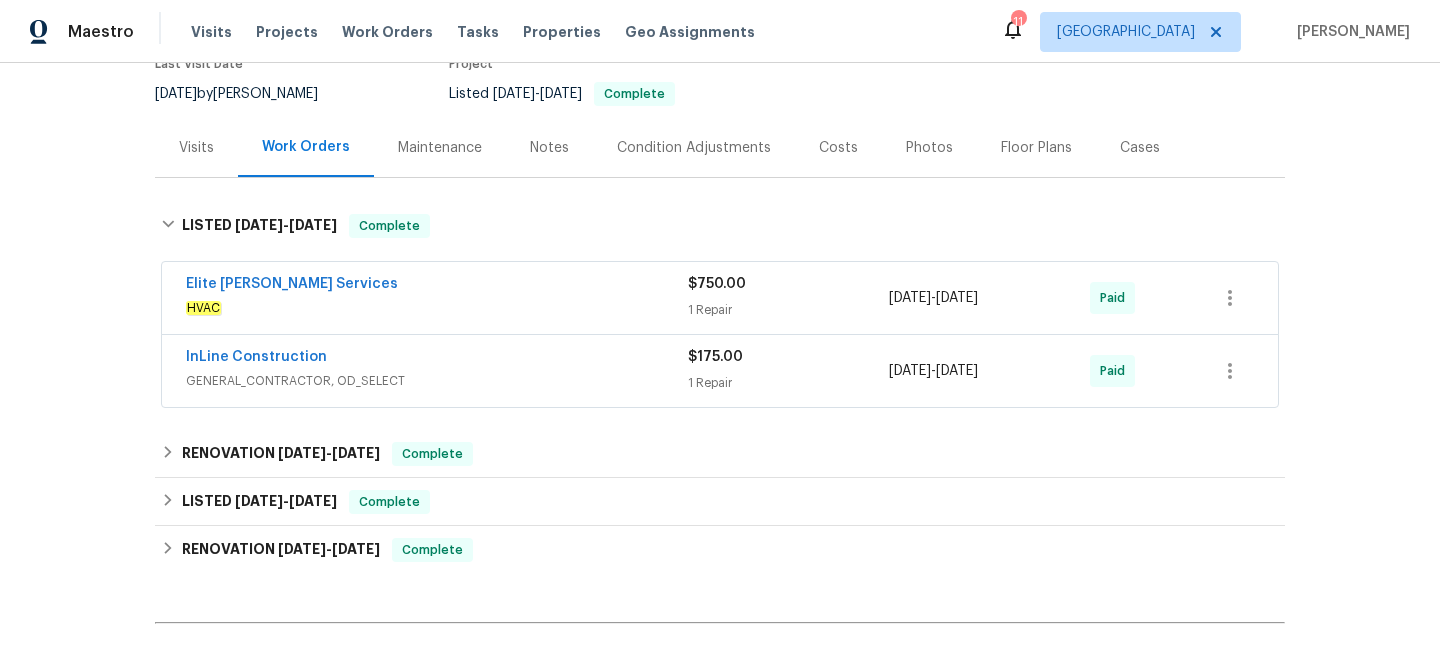 click on "HVAC" at bounding box center (437, 308) 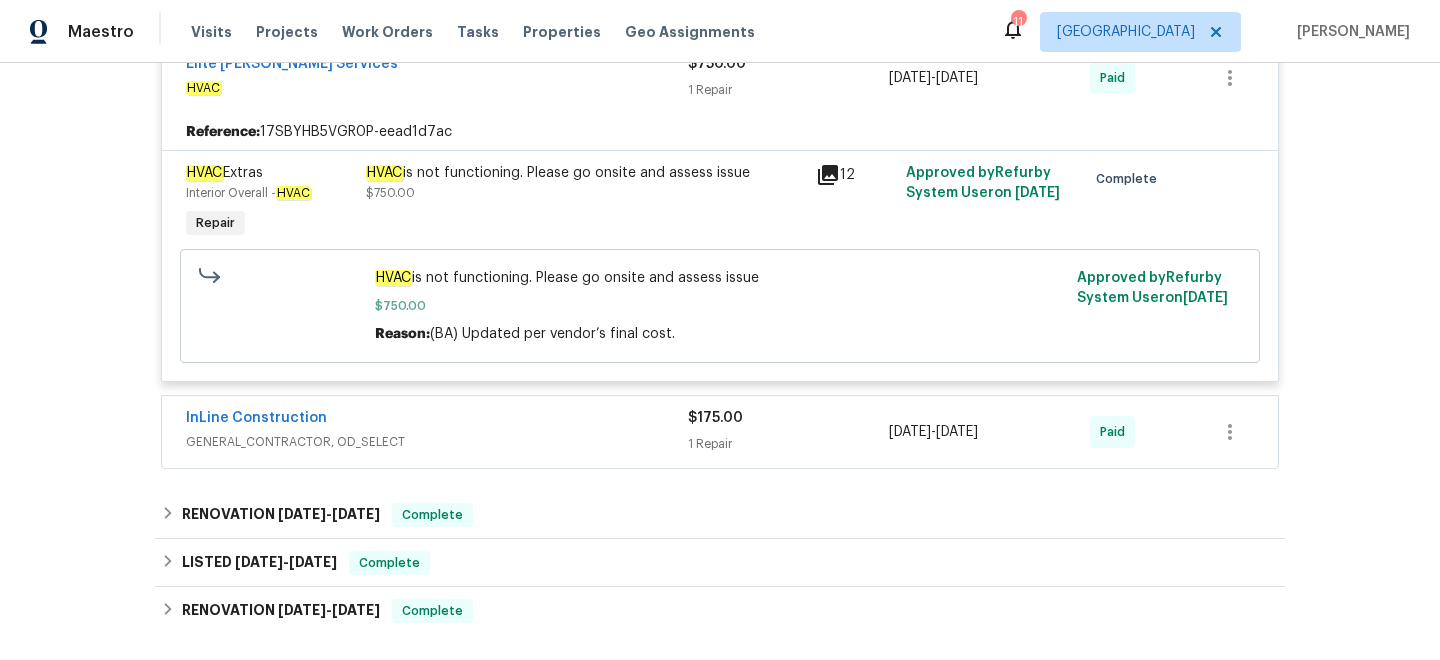 scroll, scrollTop: 434, scrollLeft: 0, axis: vertical 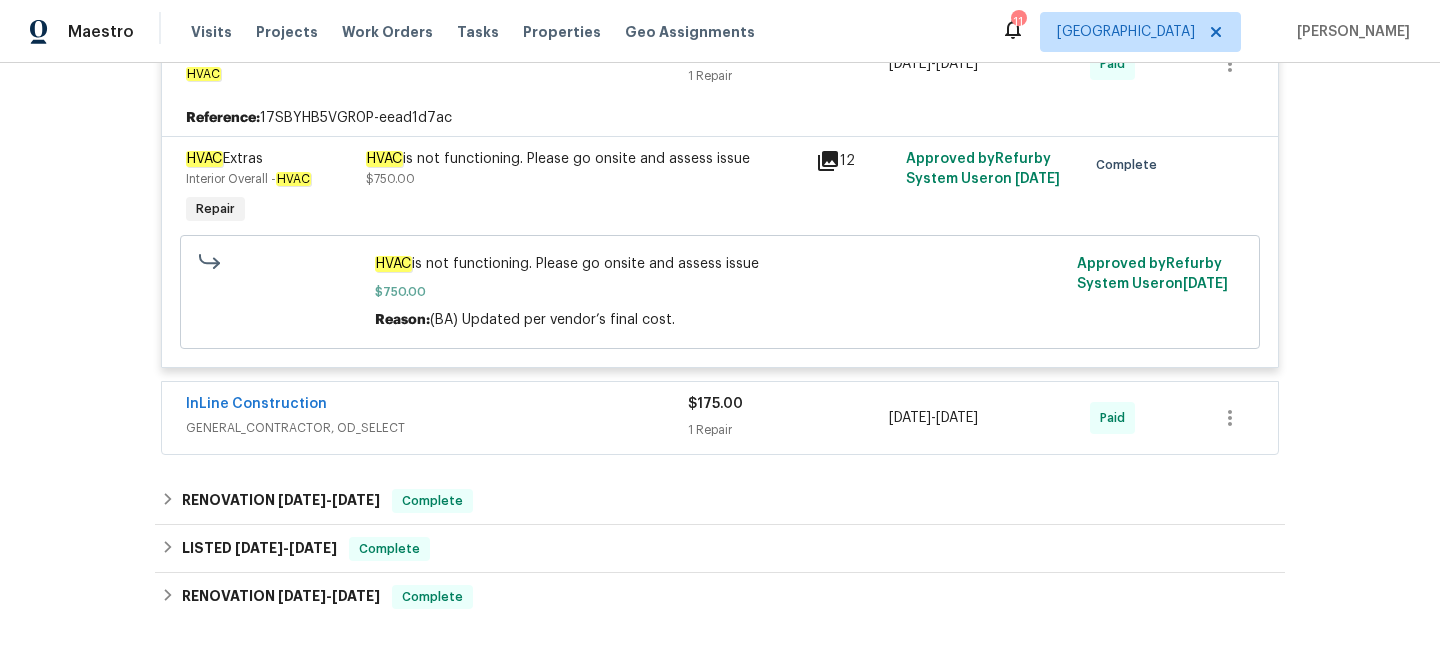 click on "GENERAL_CONTRACTOR, OD_SELECT" at bounding box center (437, 428) 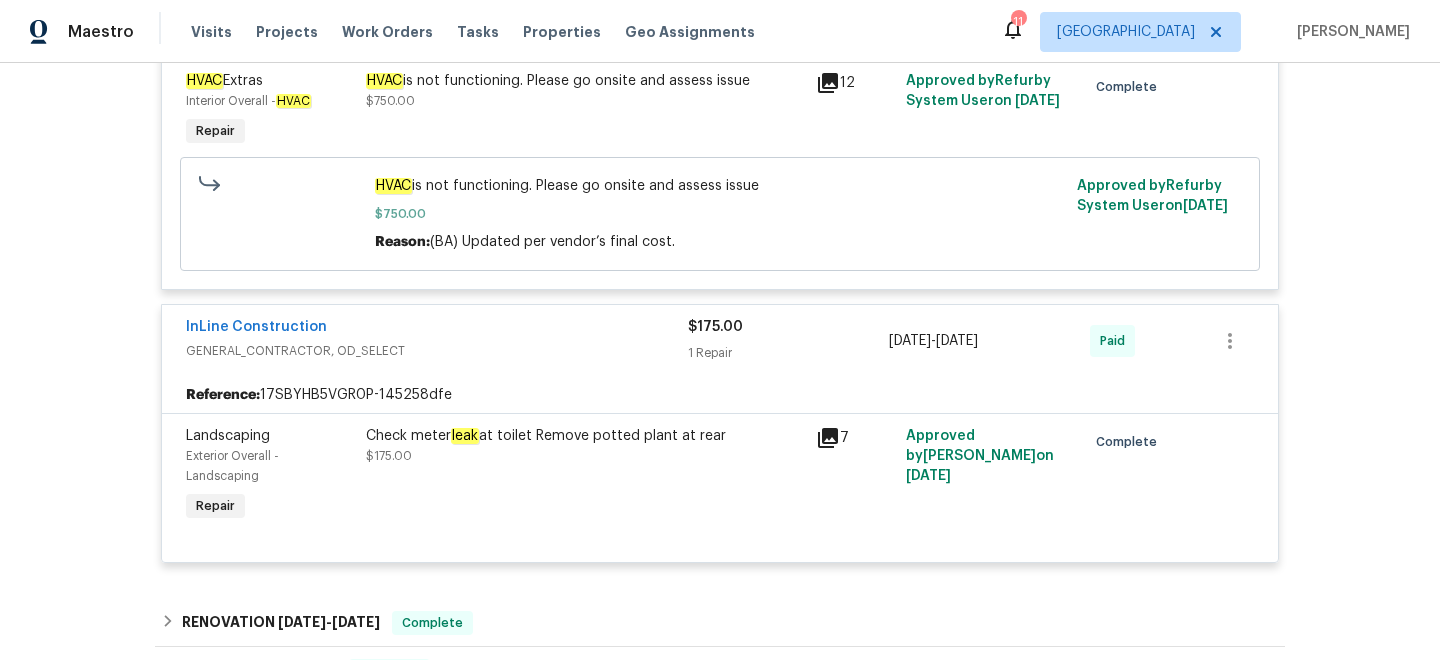 scroll, scrollTop: 515, scrollLeft: 0, axis: vertical 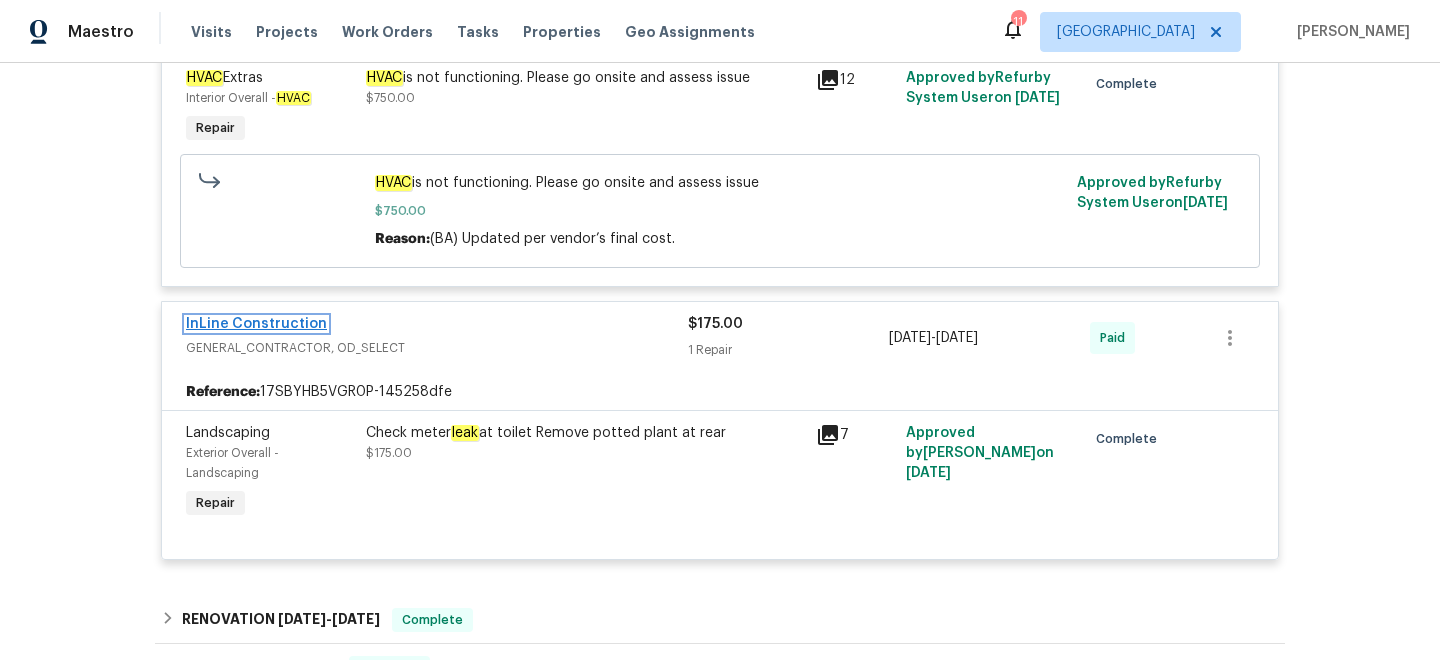 click on "InLine Construction" at bounding box center [256, 324] 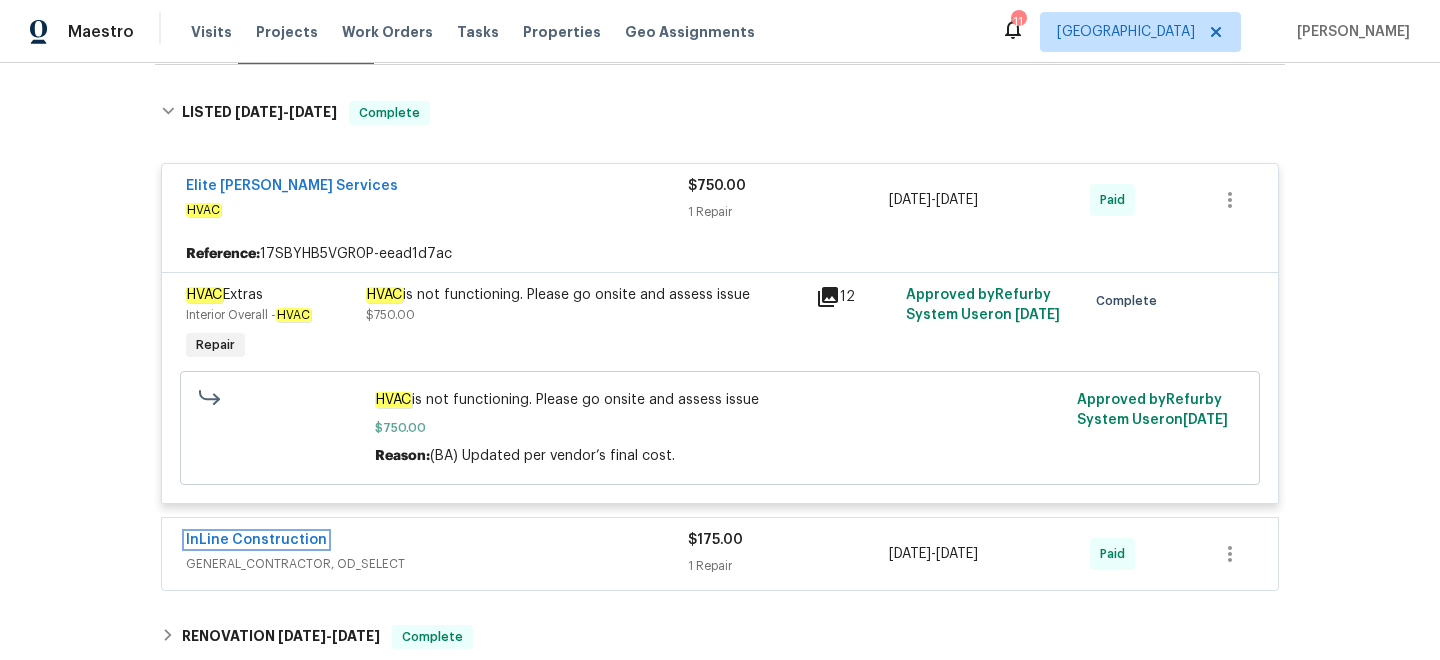 scroll, scrollTop: 247, scrollLeft: 0, axis: vertical 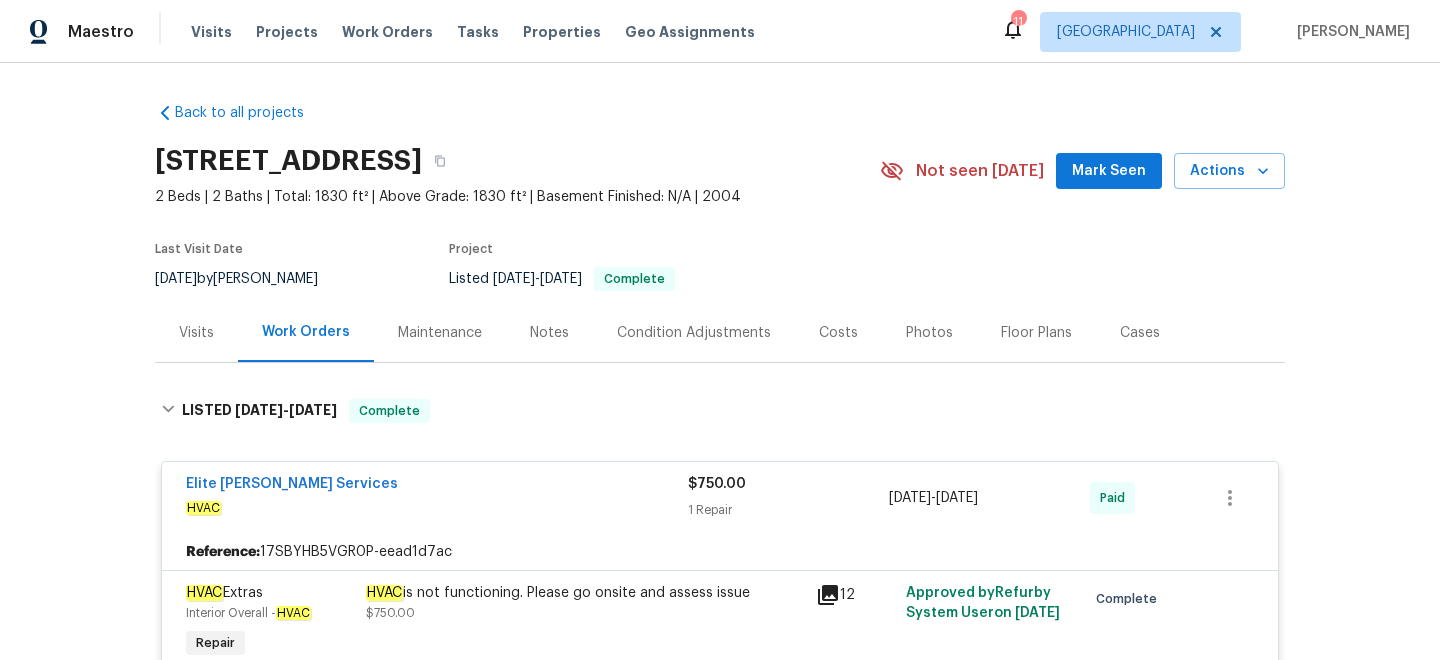 click on "Visits" at bounding box center [196, 333] 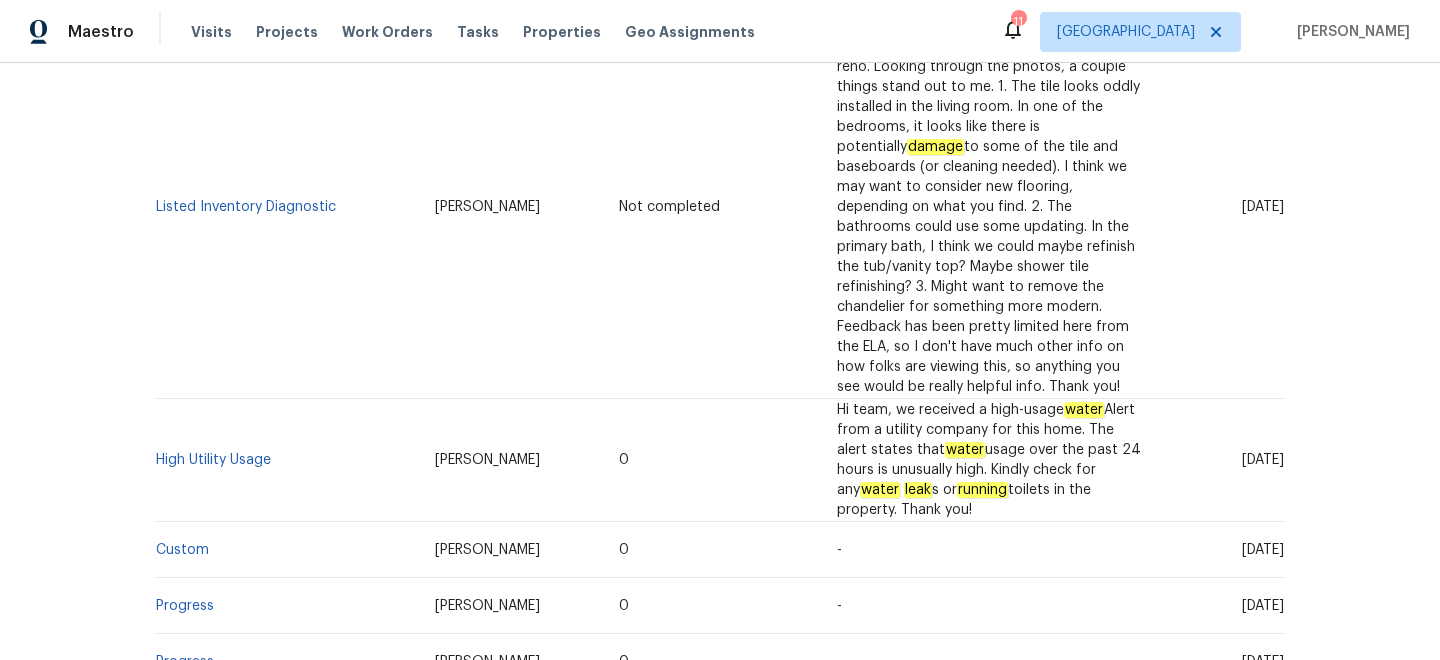 scroll, scrollTop: 512, scrollLeft: 0, axis: vertical 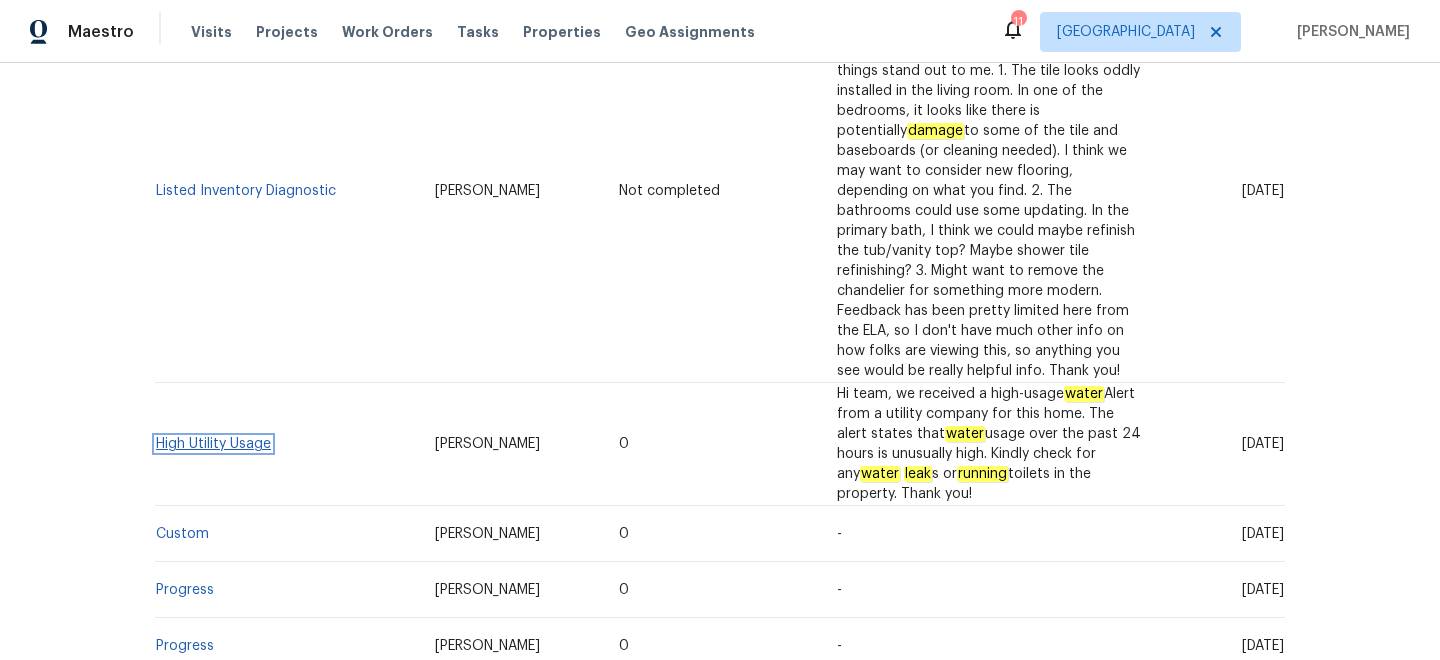 click on "High Utility Usage" at bounding box center [213, 444] 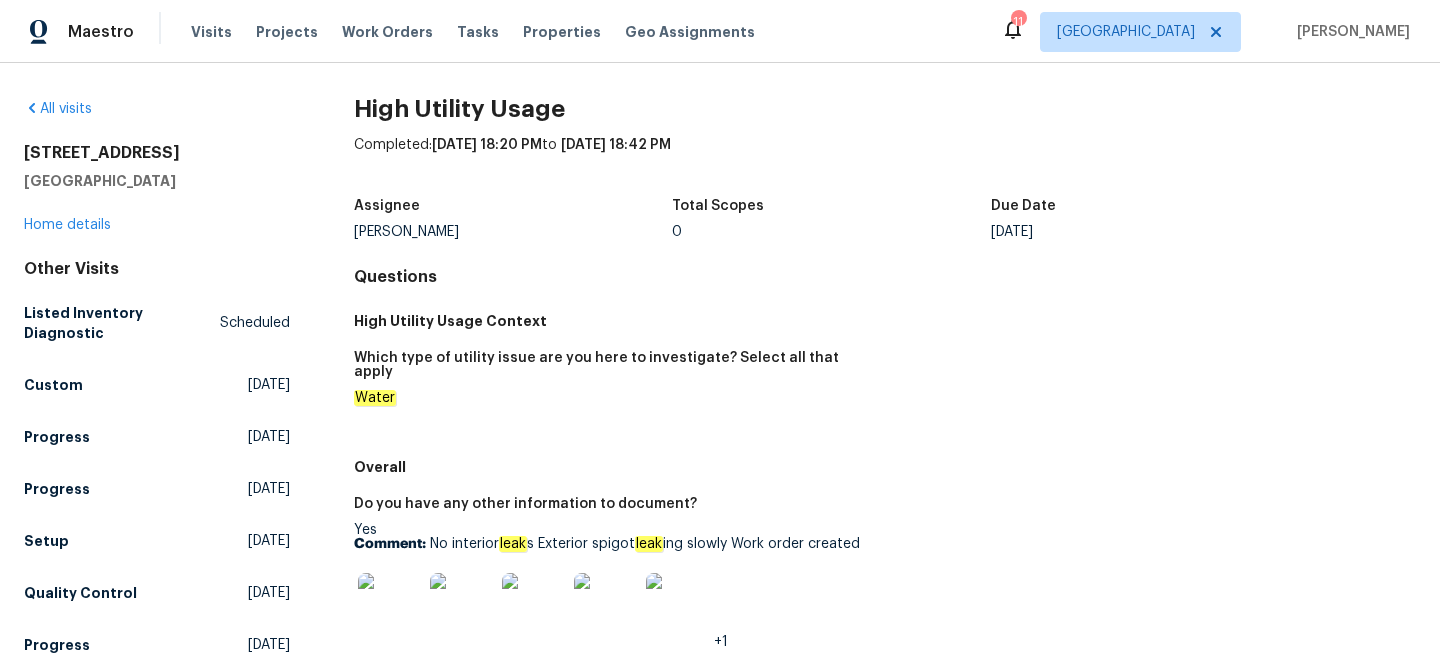 scroll, scrollTop: 0, scrollLeft: 0, axis: both 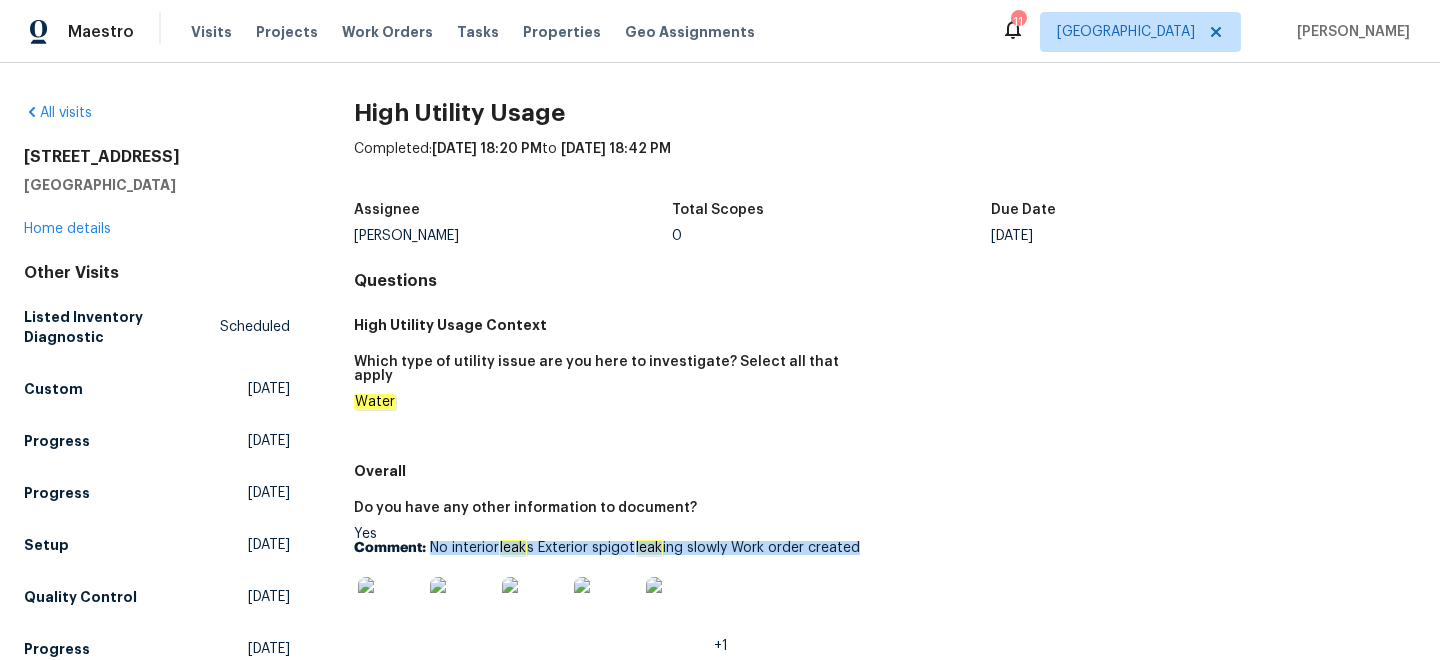 drag, startPoint x: 431, startPoint y: 535, endPoint x: 871, endPoint y: 538, distance: 440.01022 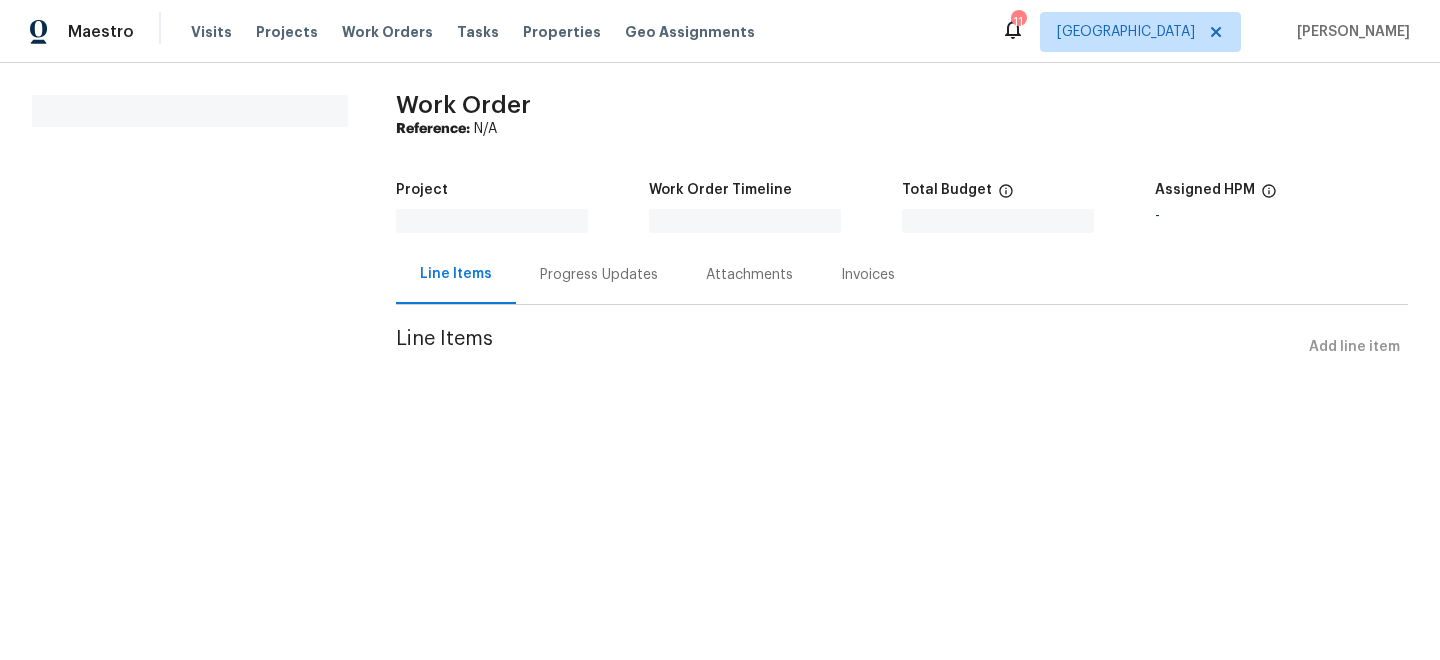 scroll, scrollTop: 0, scrollLeft: 0, axis: both 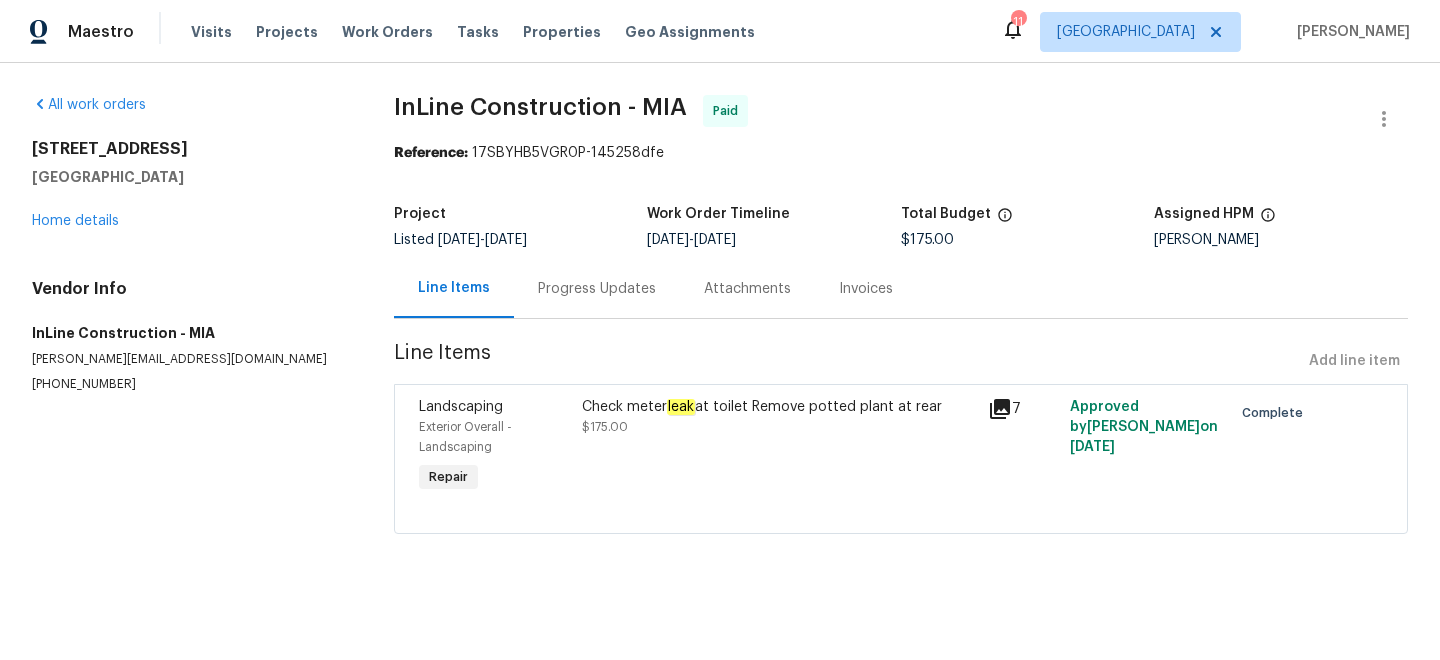 click on "Progress Updates" at bounding box center [597, 289] 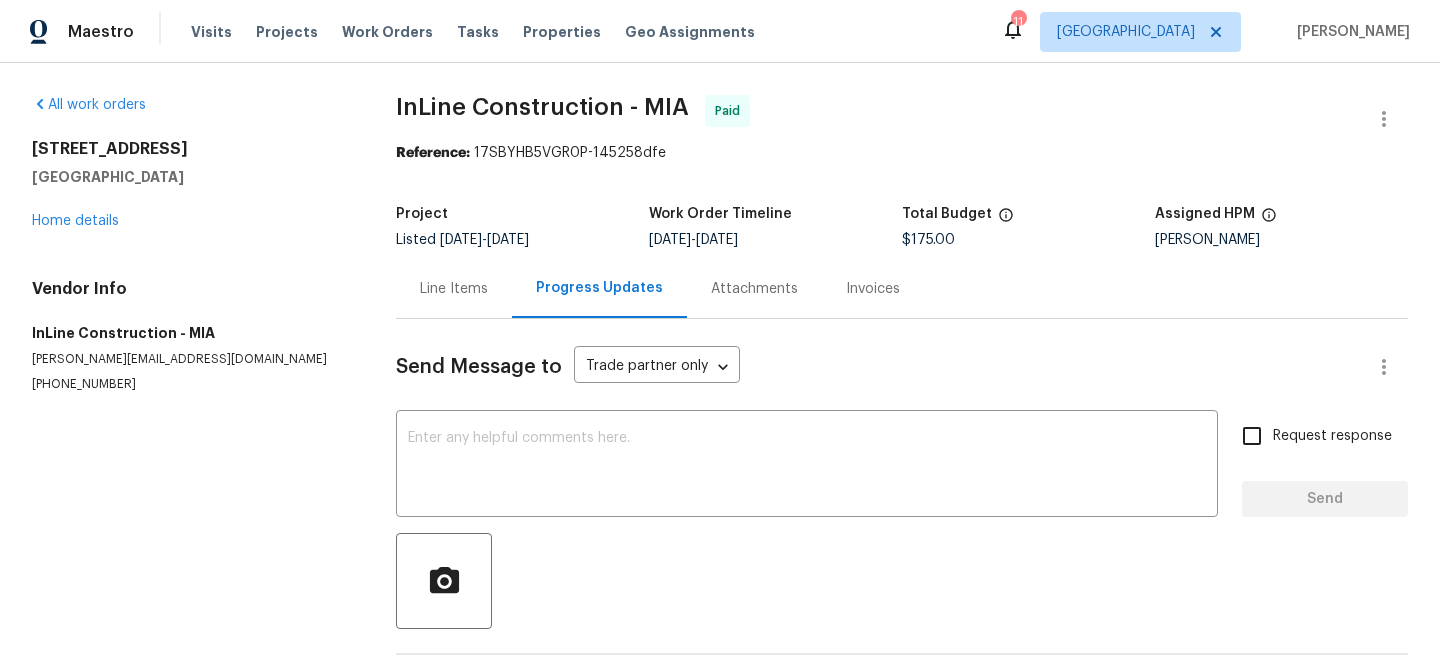 scroll, scrollTop: 83, scrollLeft: 0, axis: vertical 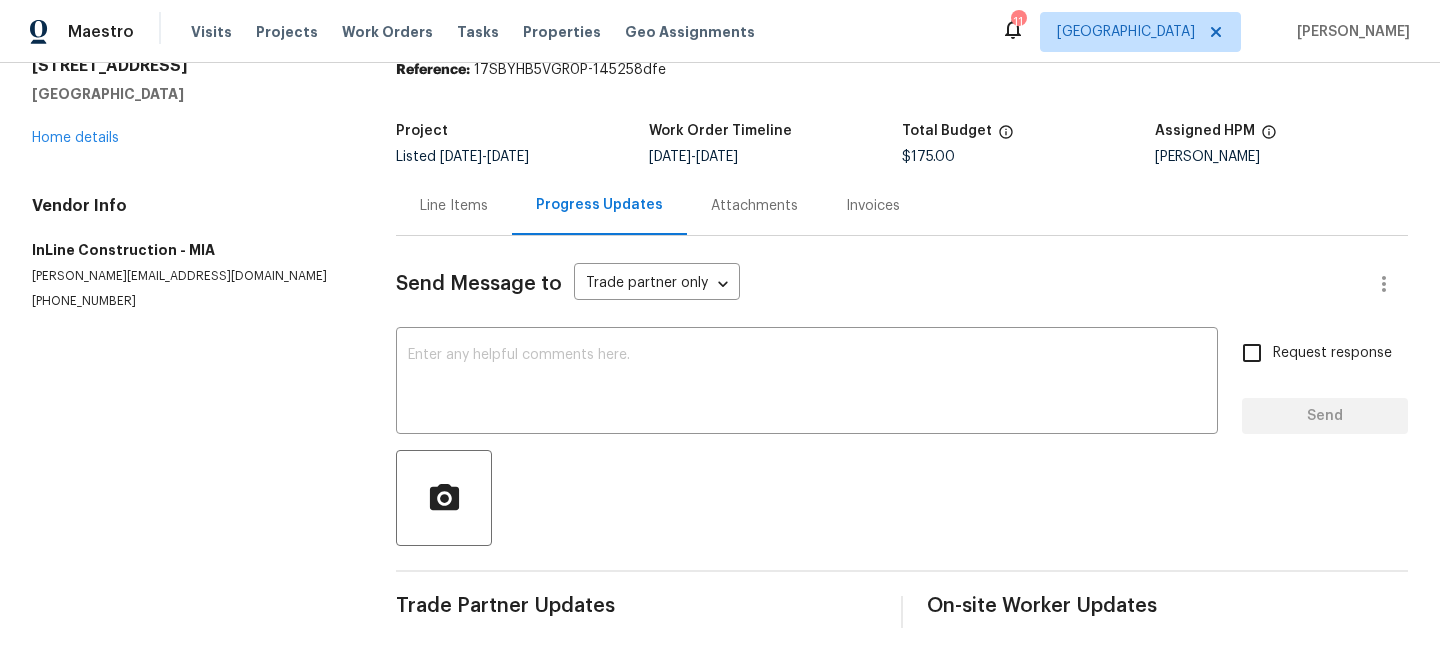 click on "Attachments" at bounding box center [754, 205] 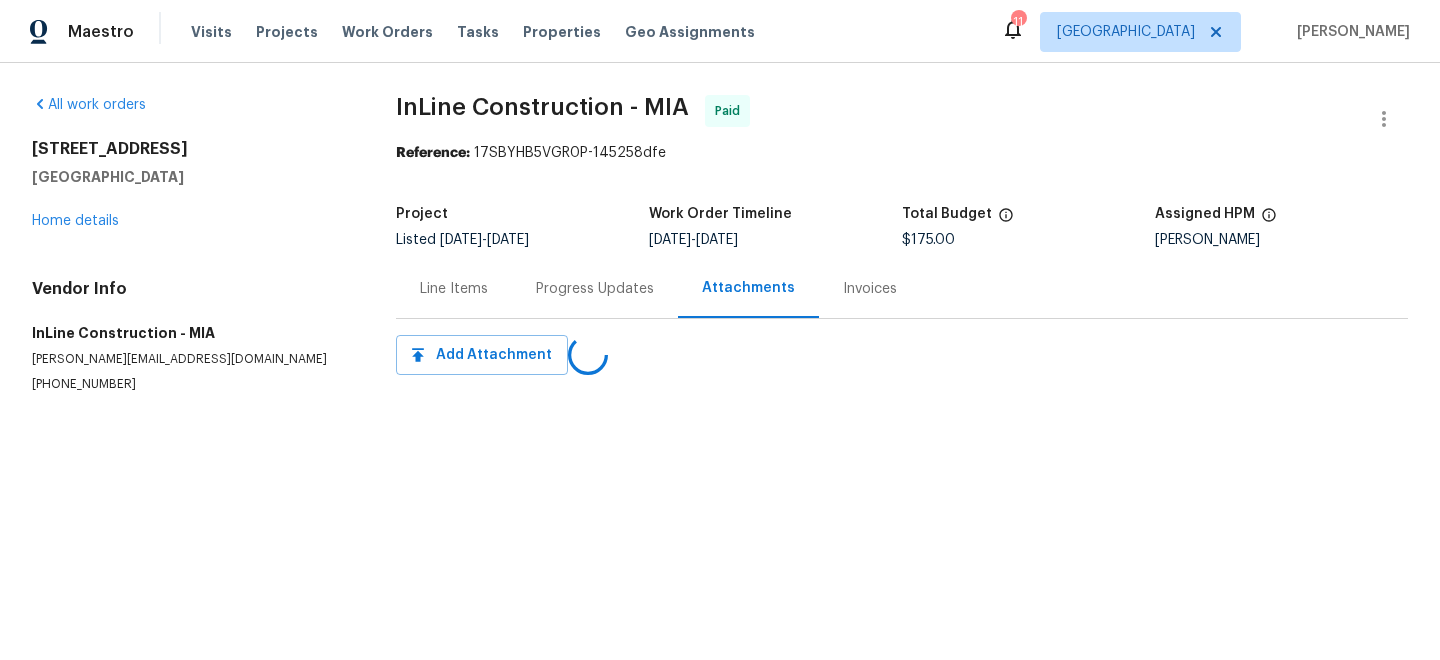 scroll, scrollTop: 0, scrollLeft: 0, axis: both 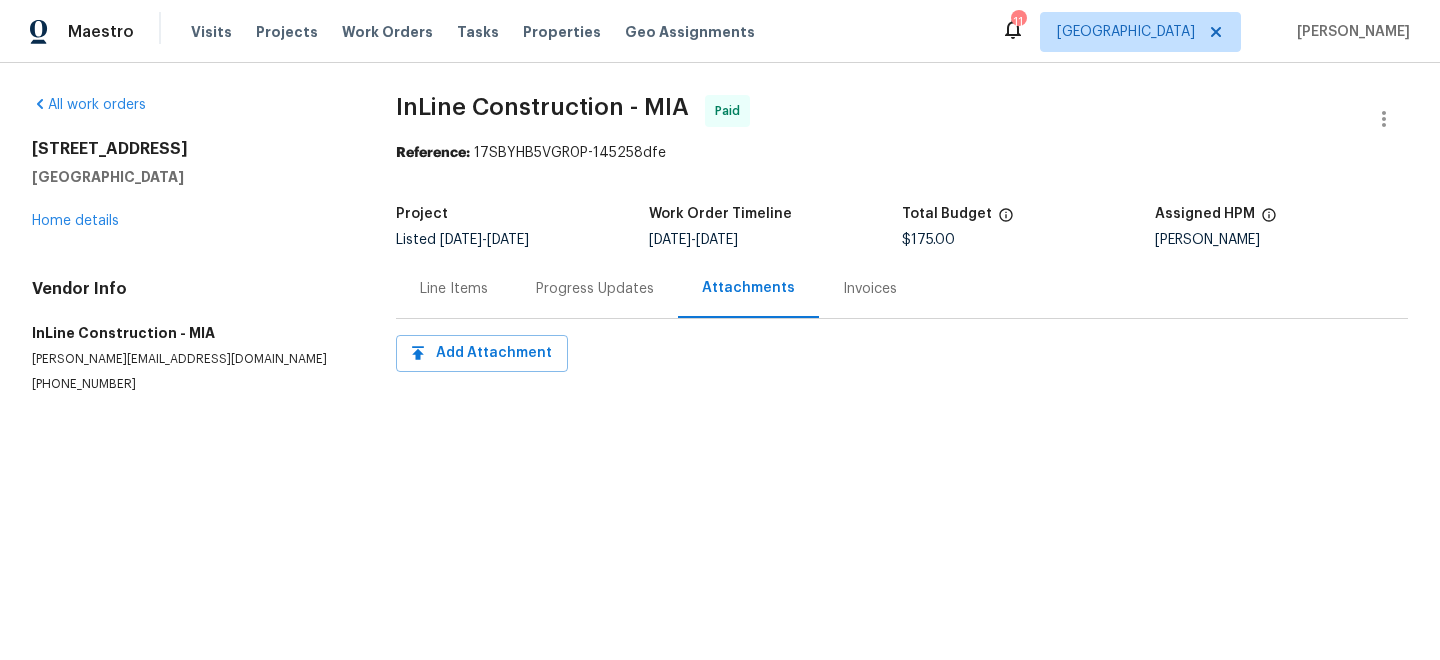 click on "Progress Updates" at bounding box center (595, 289) 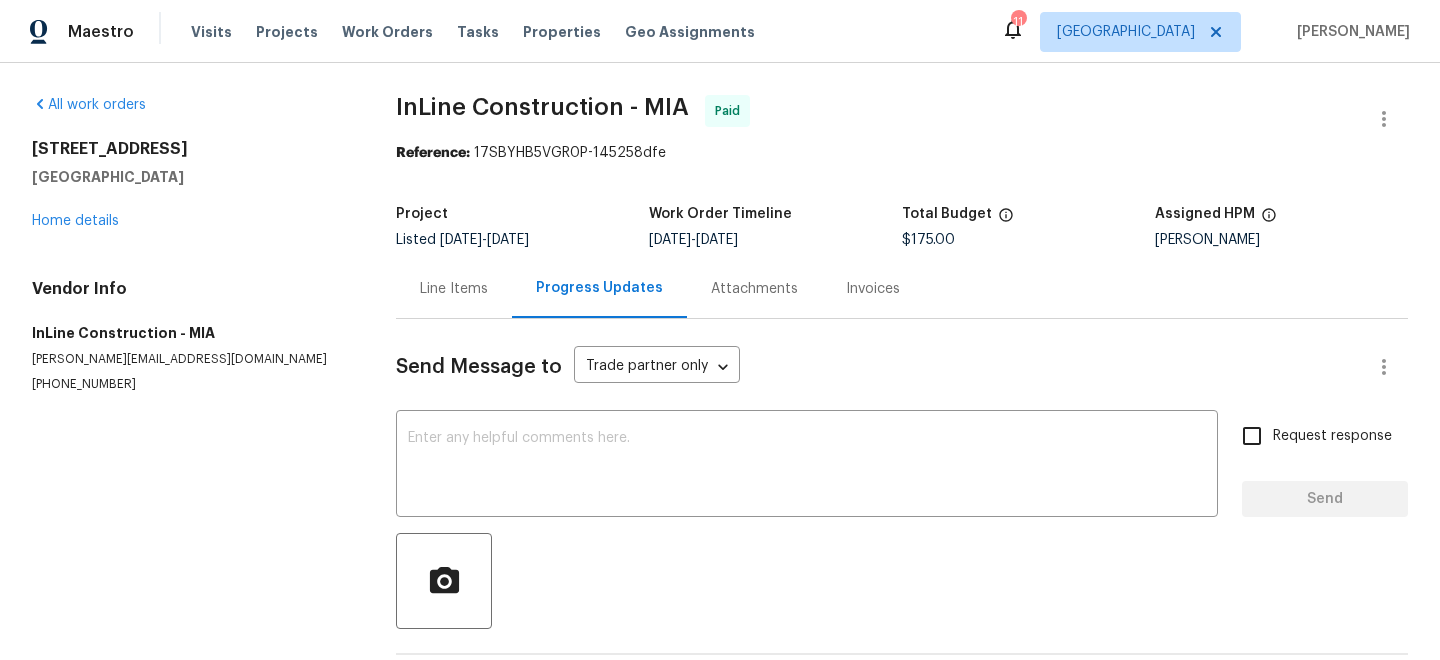 click on "Line Items" at bounding box center (454, 289) 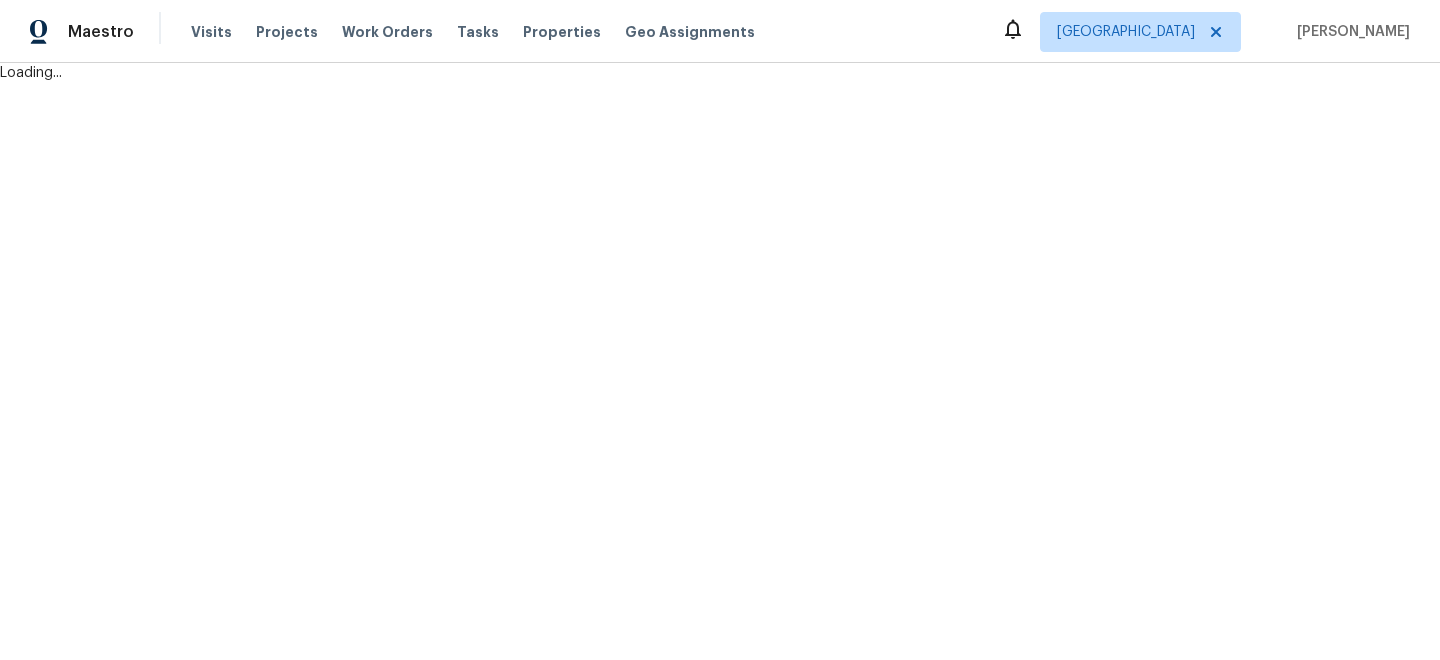 scroll, scrollTop: 0, scrollLeft: 0, axis: both 